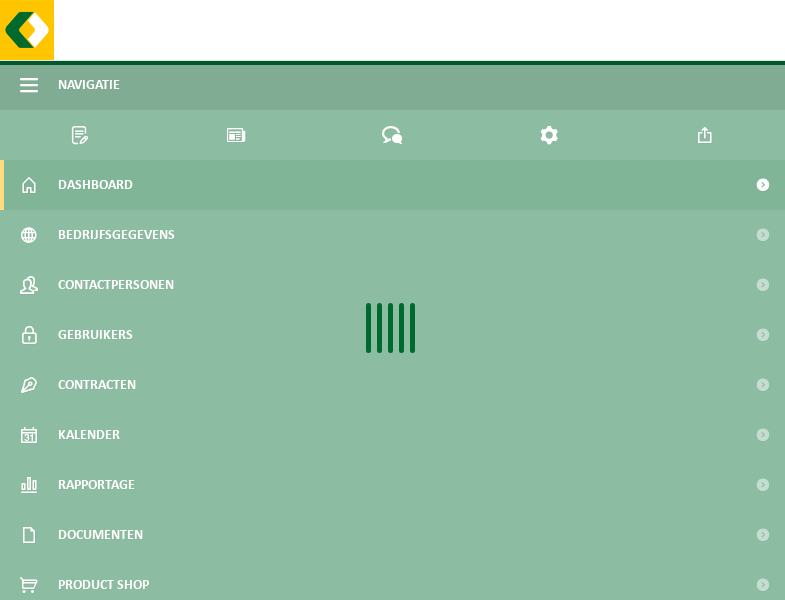 scroll, scrollTop: 0, scrollLeft: 0, axis: both 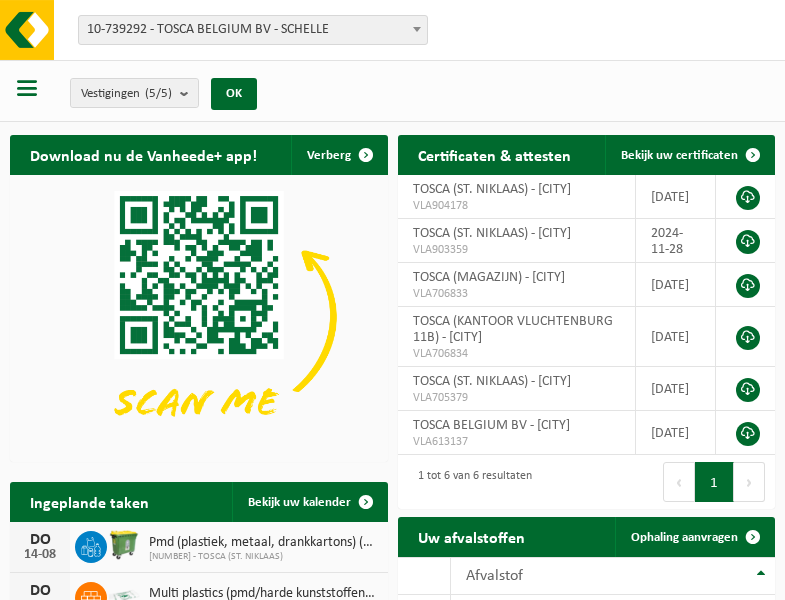 click at bounding box center (417, 29) 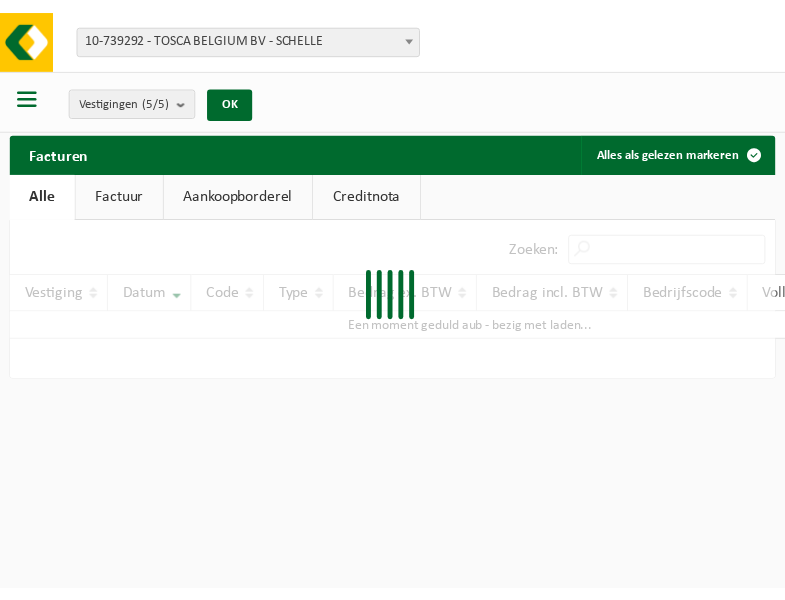 scroll, scrollTop: 0, scrollLeft: 0, axis: both 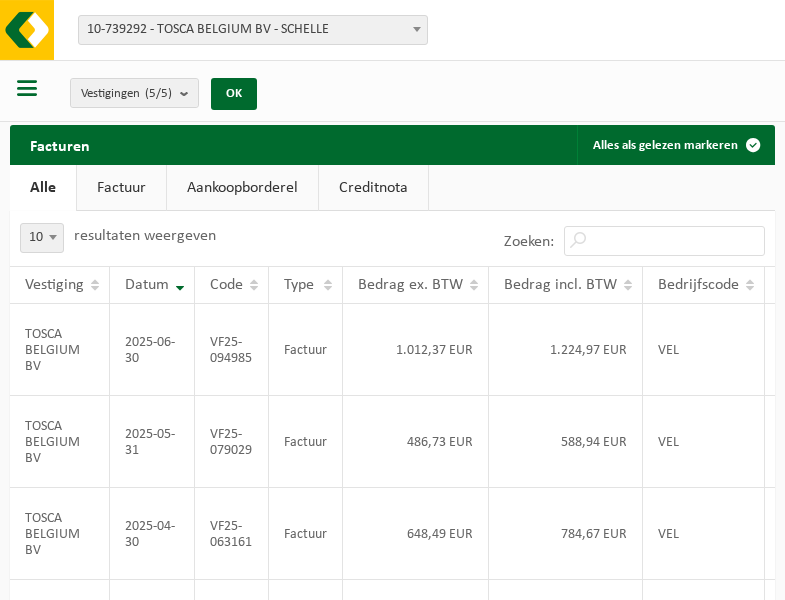 click at bounding box center [417, 29] 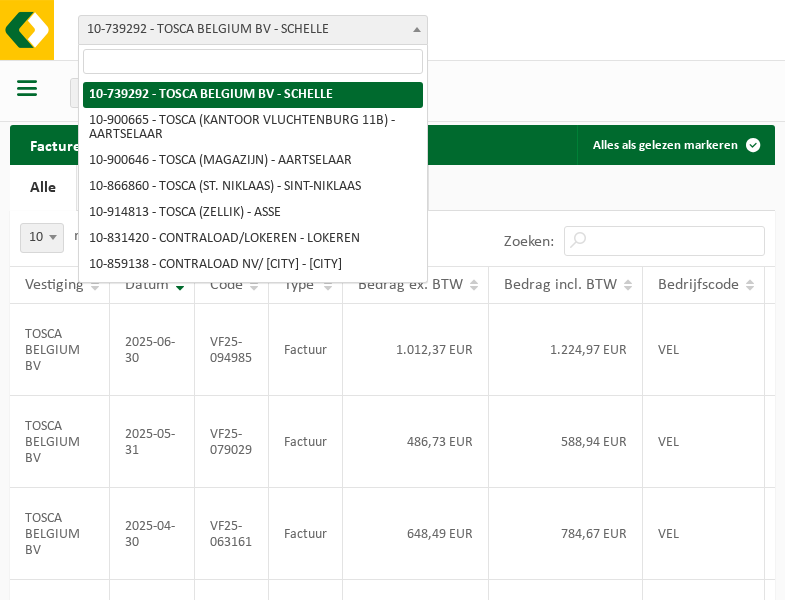 select on "119212" 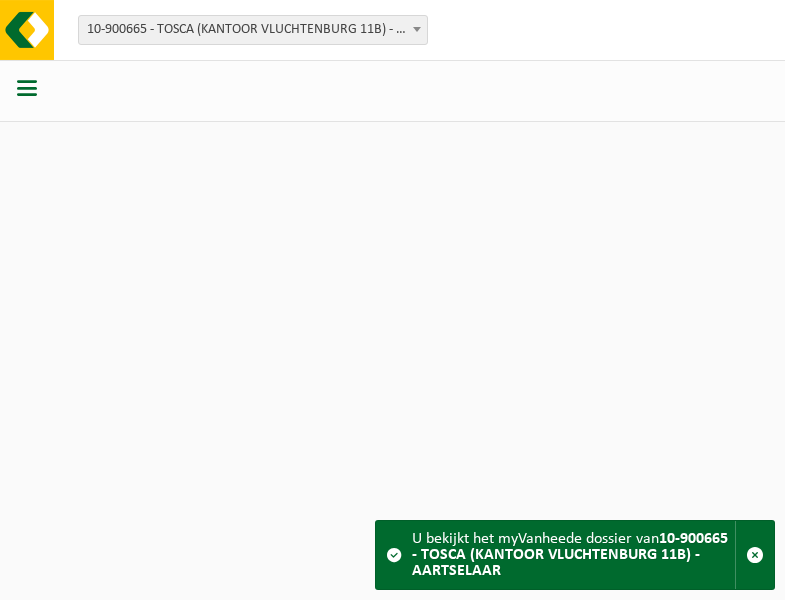 scroll, scrollTop: 0, scrollLeft: 0, axis: both 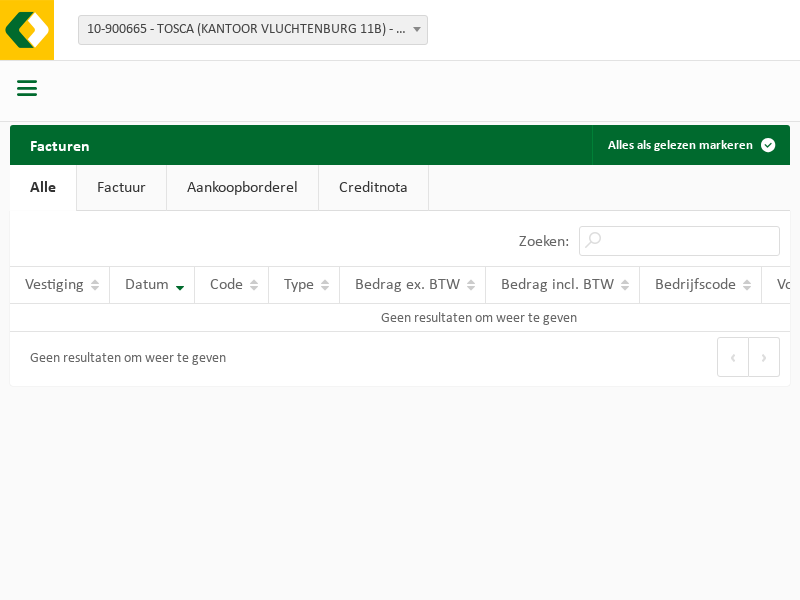 click at bounding box center [417, 29] 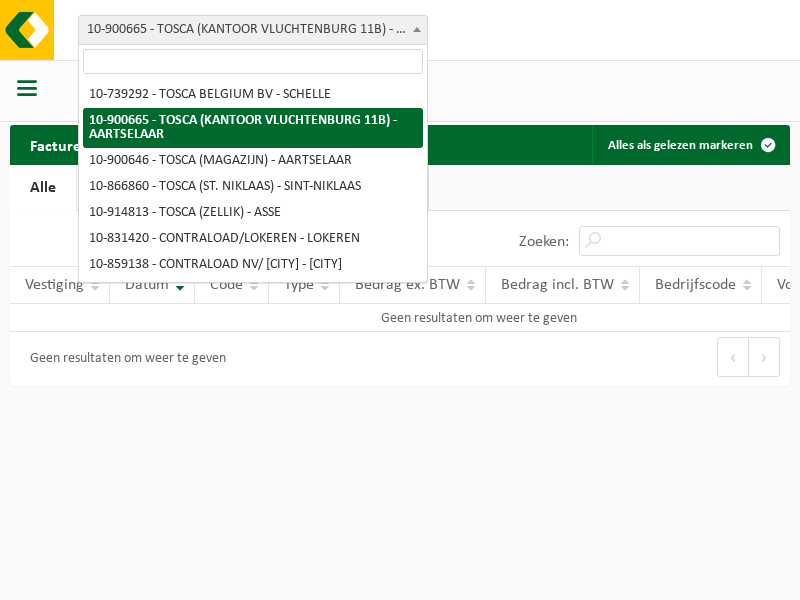 select on "119209" 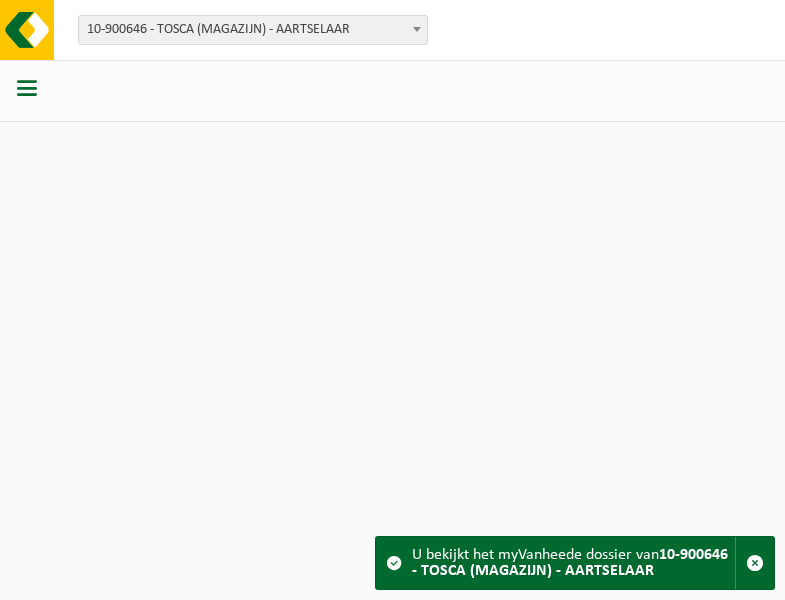 scroll, scrollTop: 0, scrollLeft: 0, axis: both 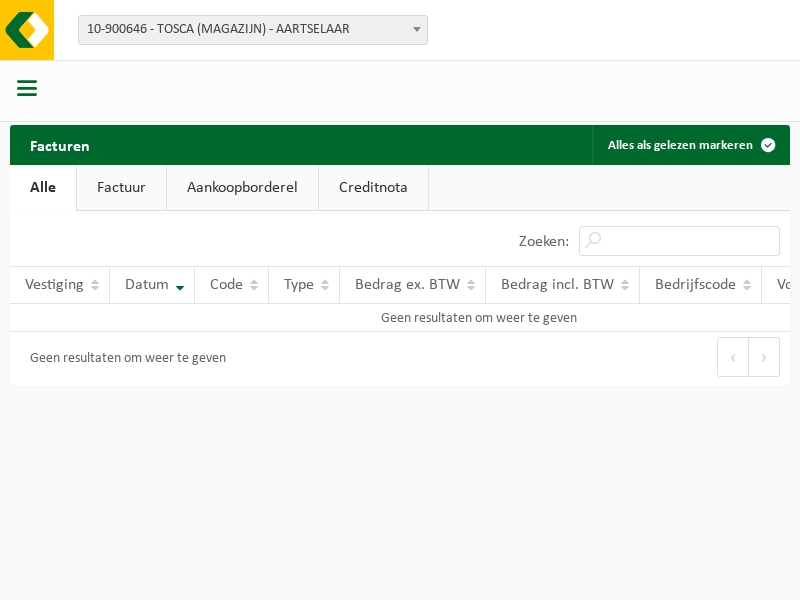 click at bounding box center [417, 29] 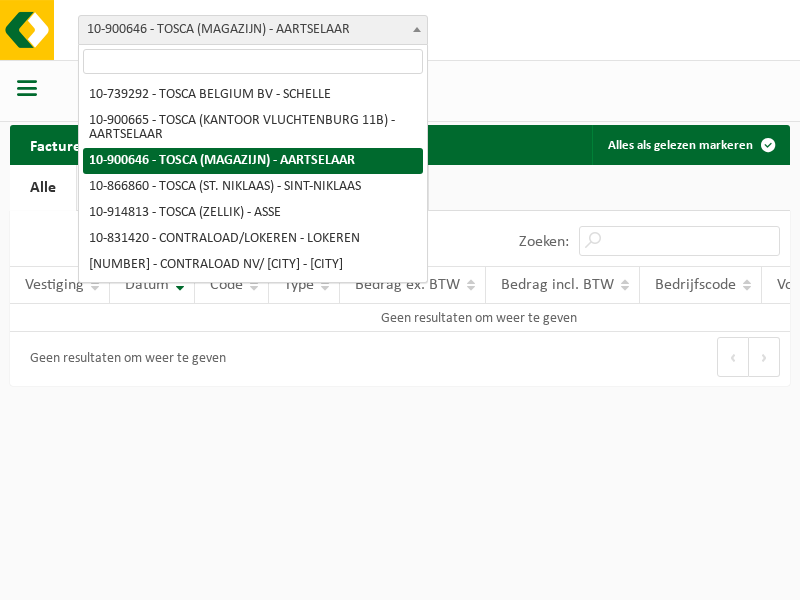 select on "103057" 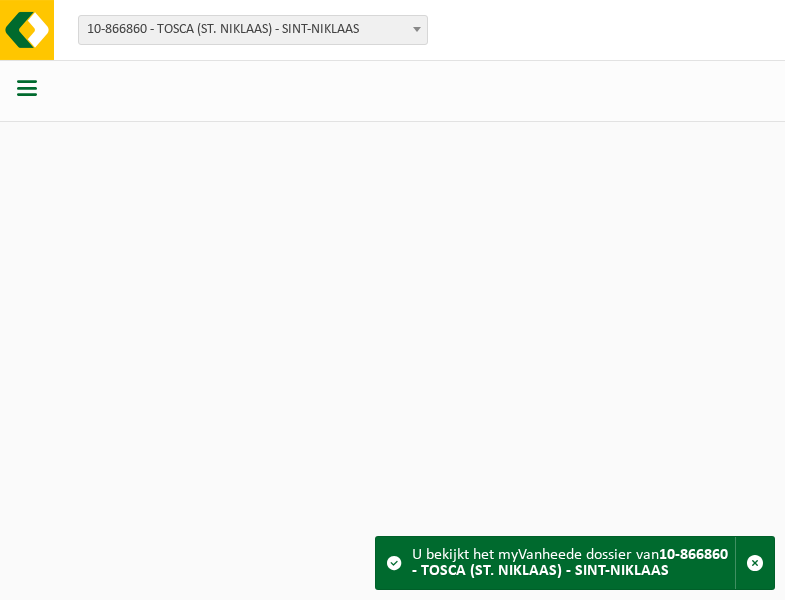 scroll, scrollTop: 0, scrollLeft: 0, axis: both 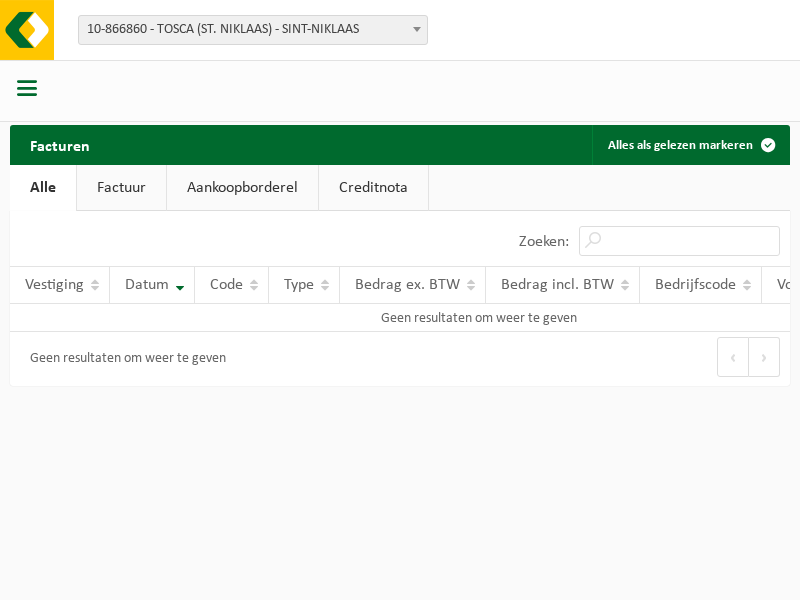 click at bounding box center [417, 29] 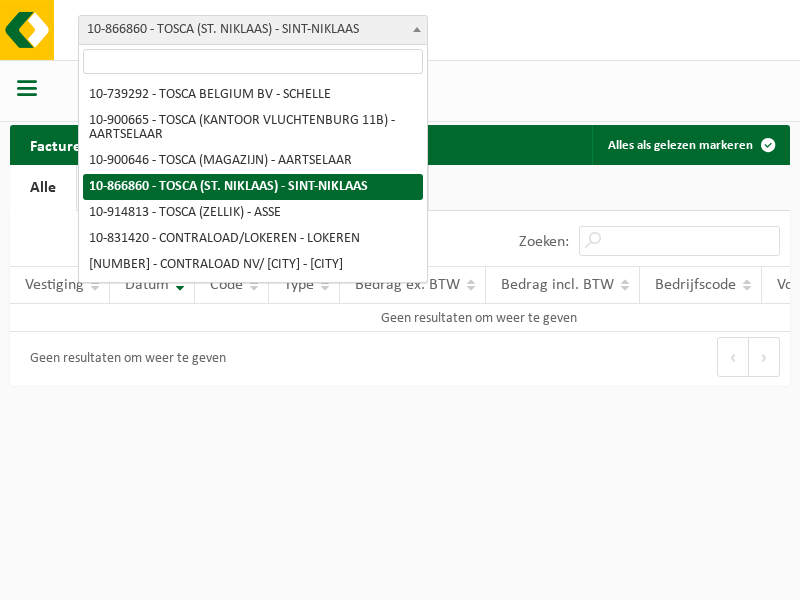 select on "126716" 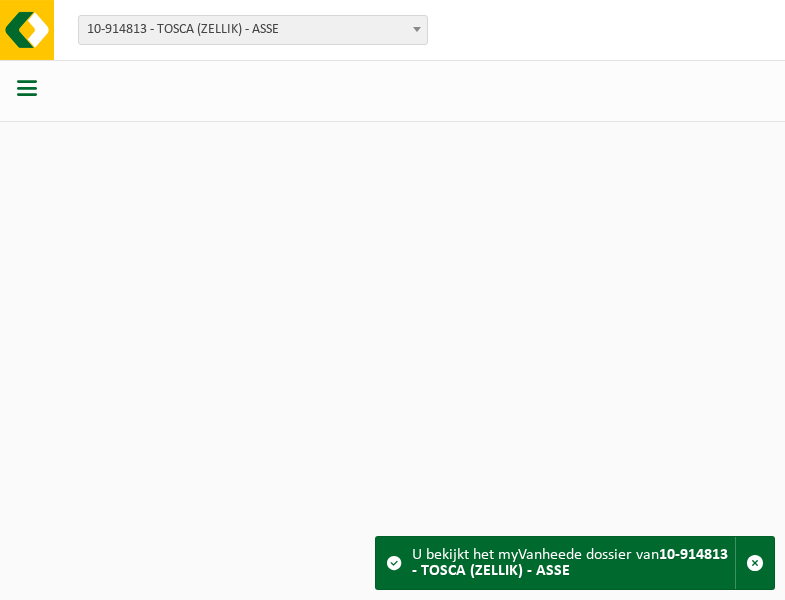 scroll, scrollTop: 0, scrollLeft: 0, axis: both 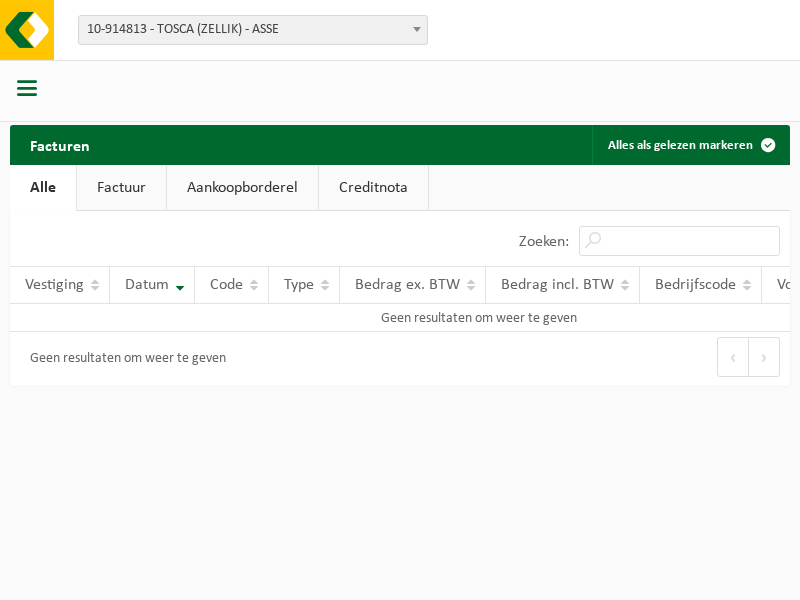 click at bounding box center [417, 29] 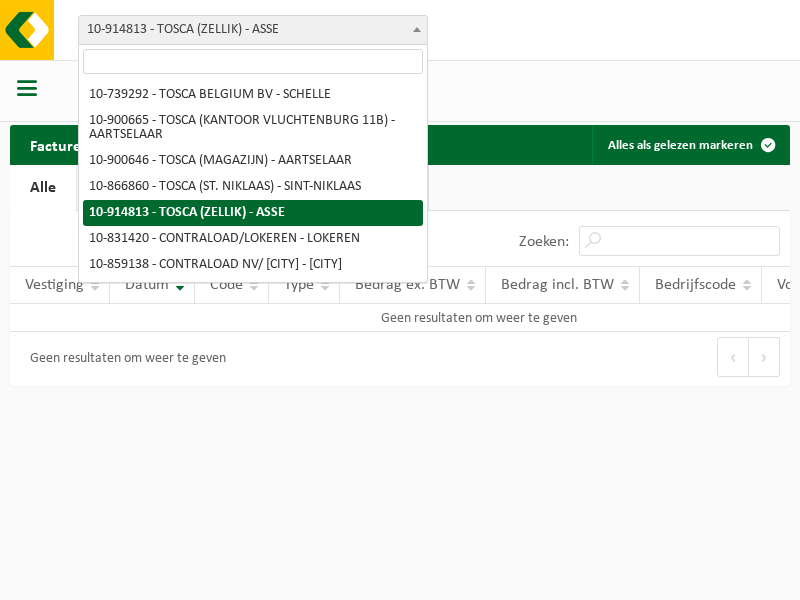 select on "88625" 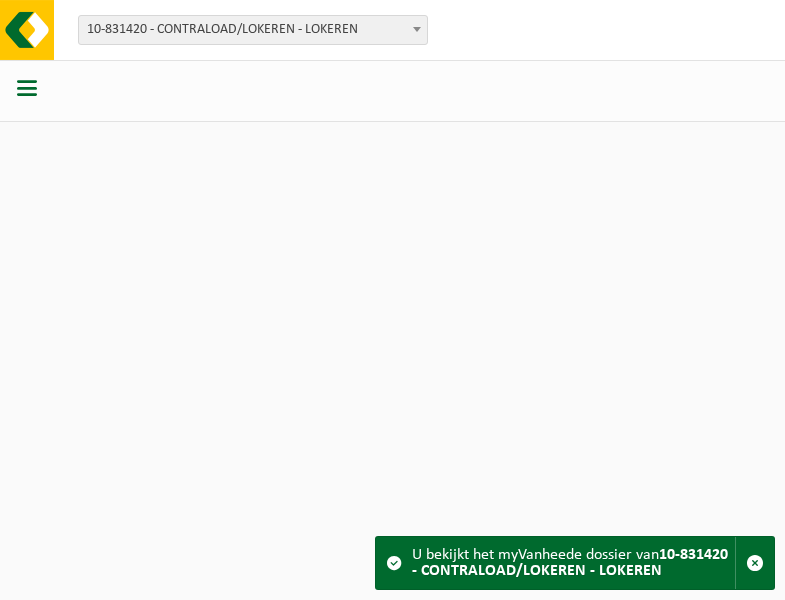 scroll, scrollTop: 0, scrollLeft: 0, axis: both 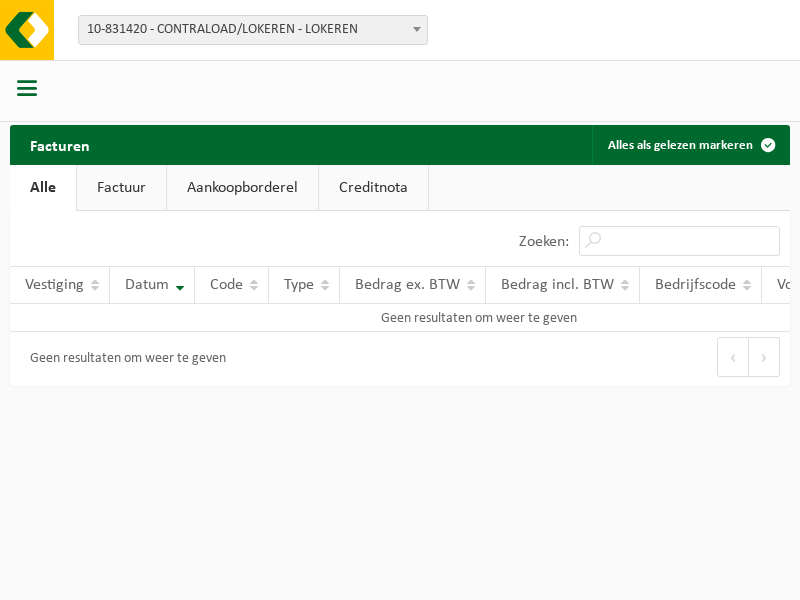 click at bounding box center (417, 29) 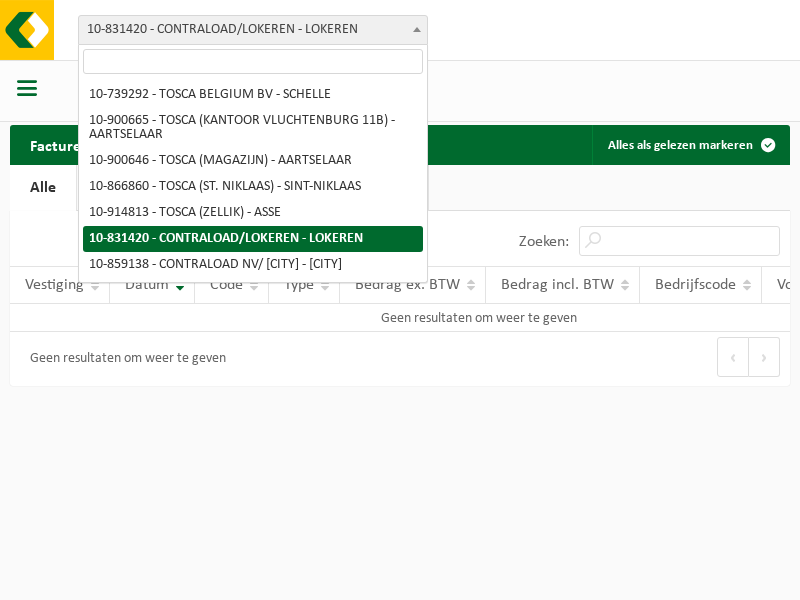 select on "99558" 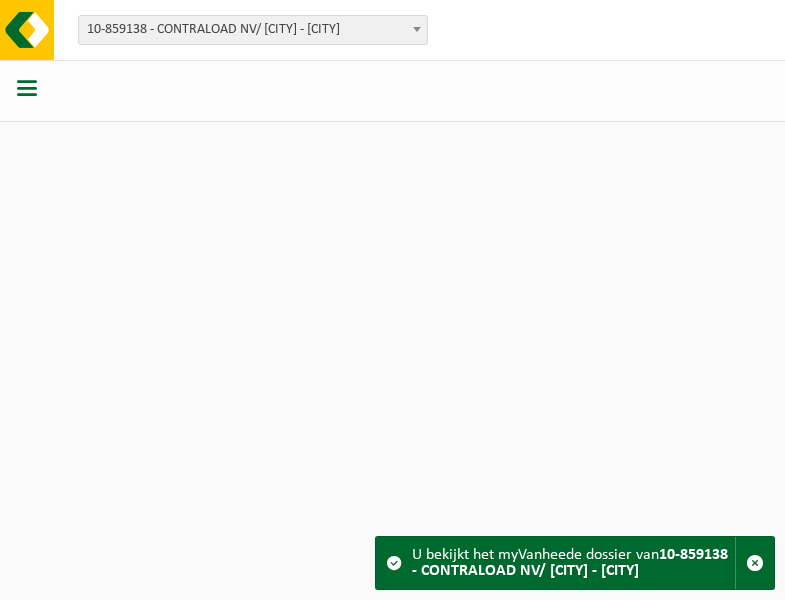 scroll, scrollTop: 0, scrollLeft: 0, axis: both 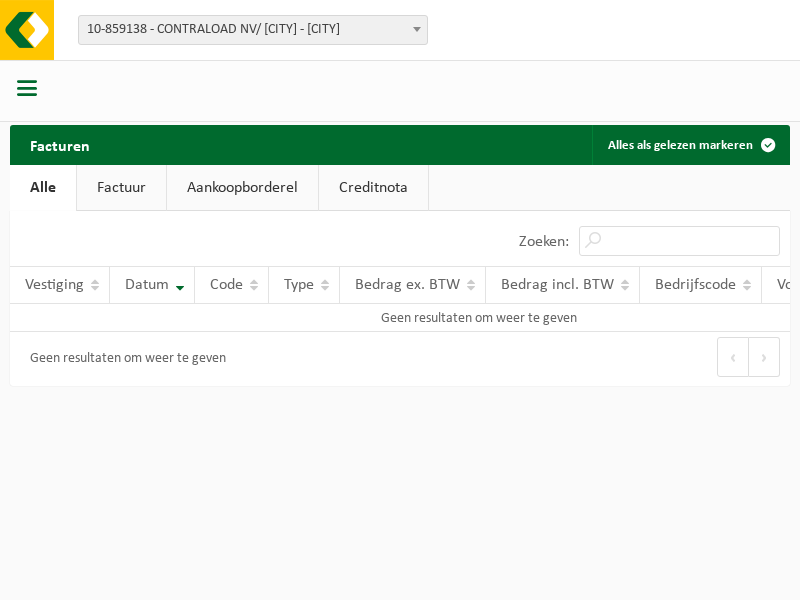 click at bounding box center (417, 29) 